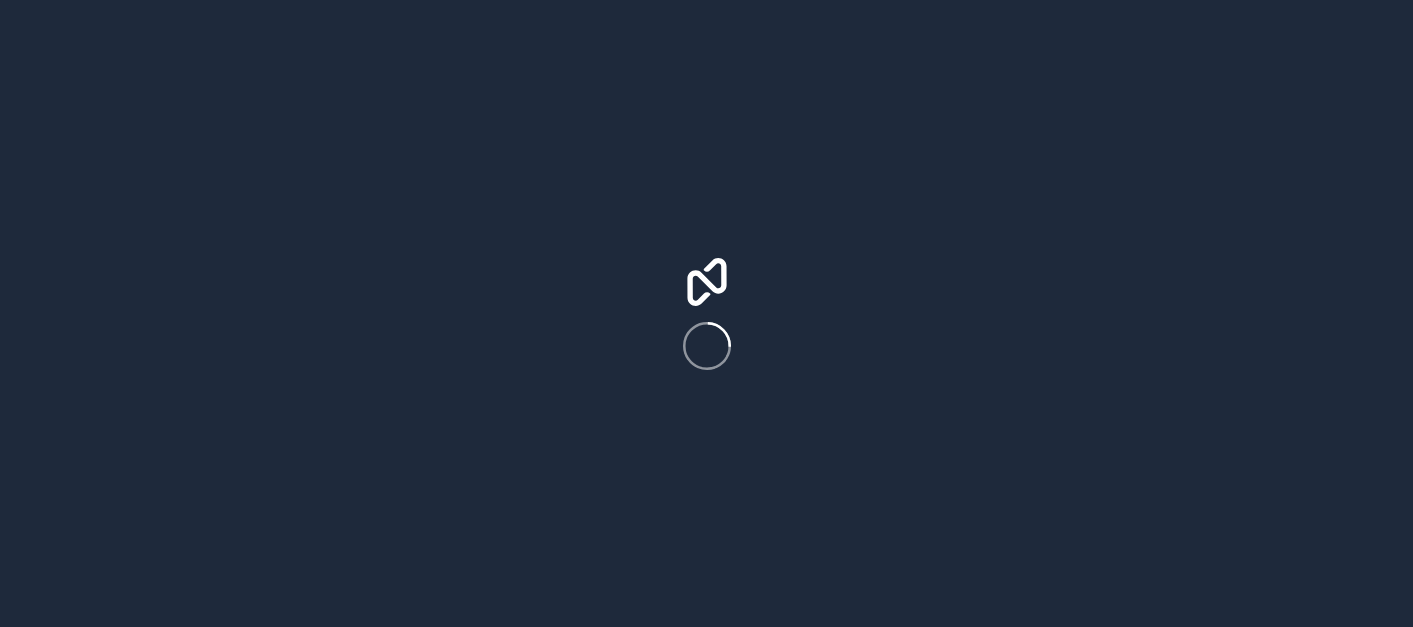 scroll, scrollTop: 0, scrollLeft: 0, axis: both 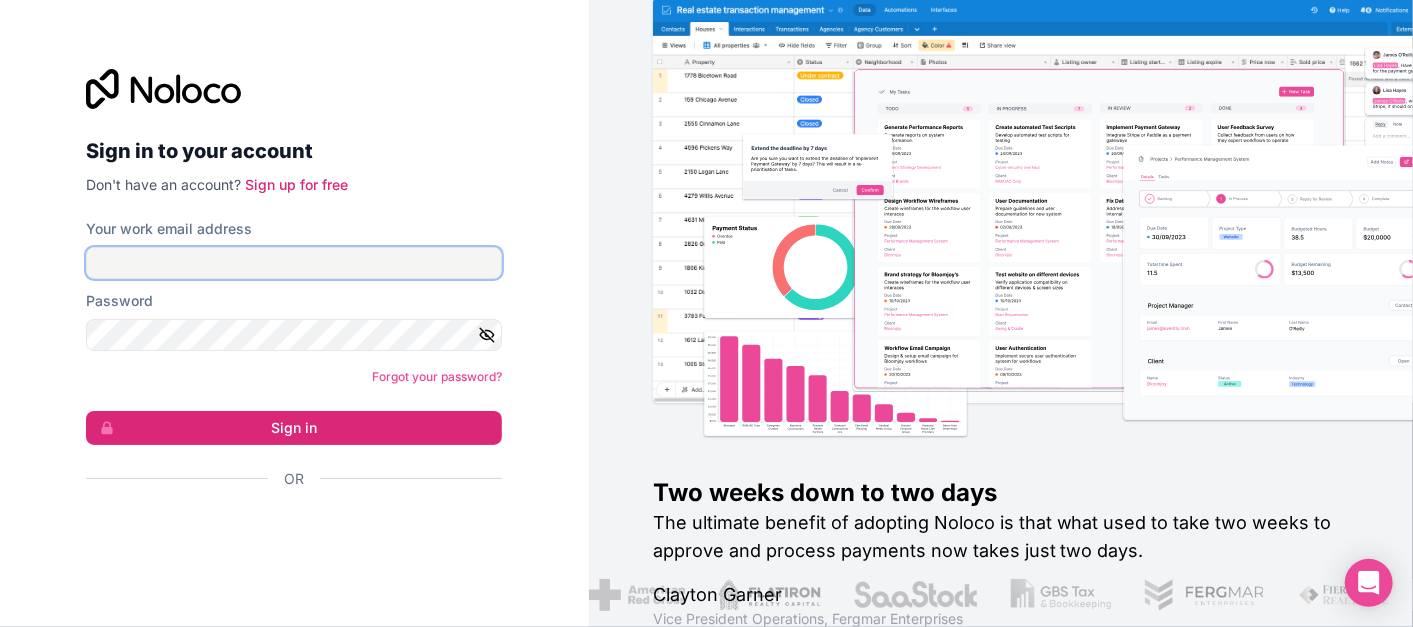 click on "Your work email address" at bounding box center [294, 263] 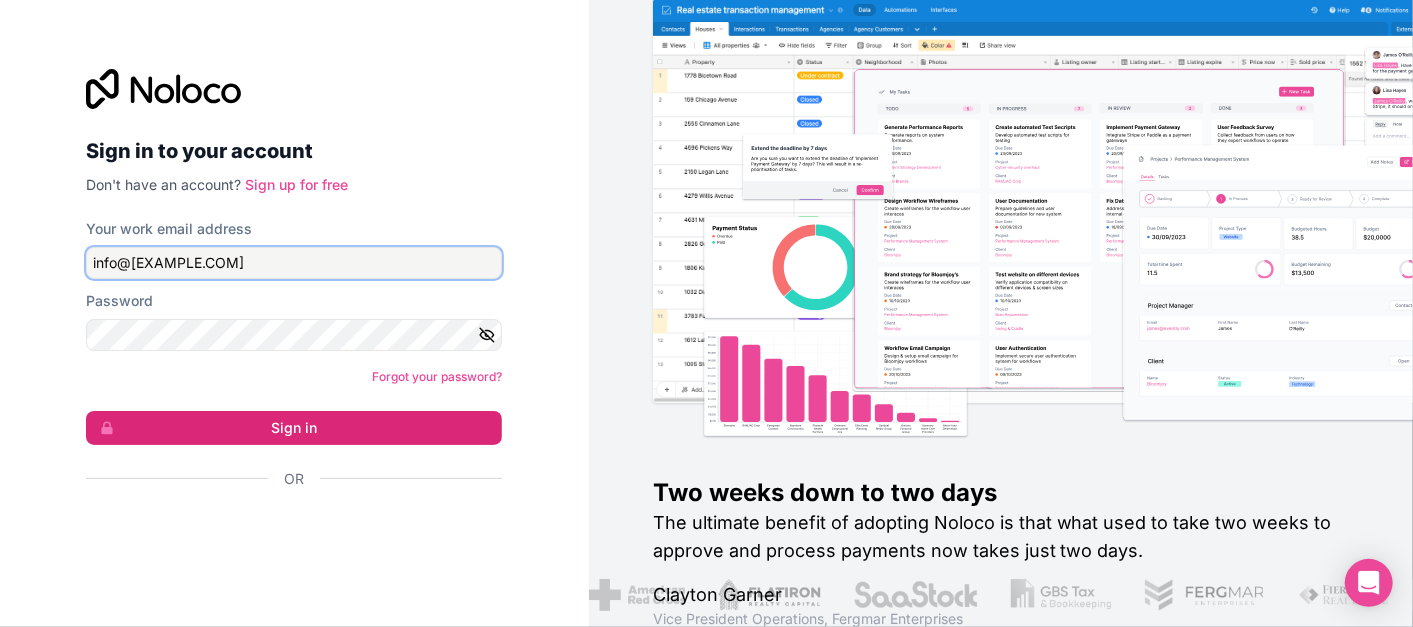 type on "info@[EXAMPLE.COM]" 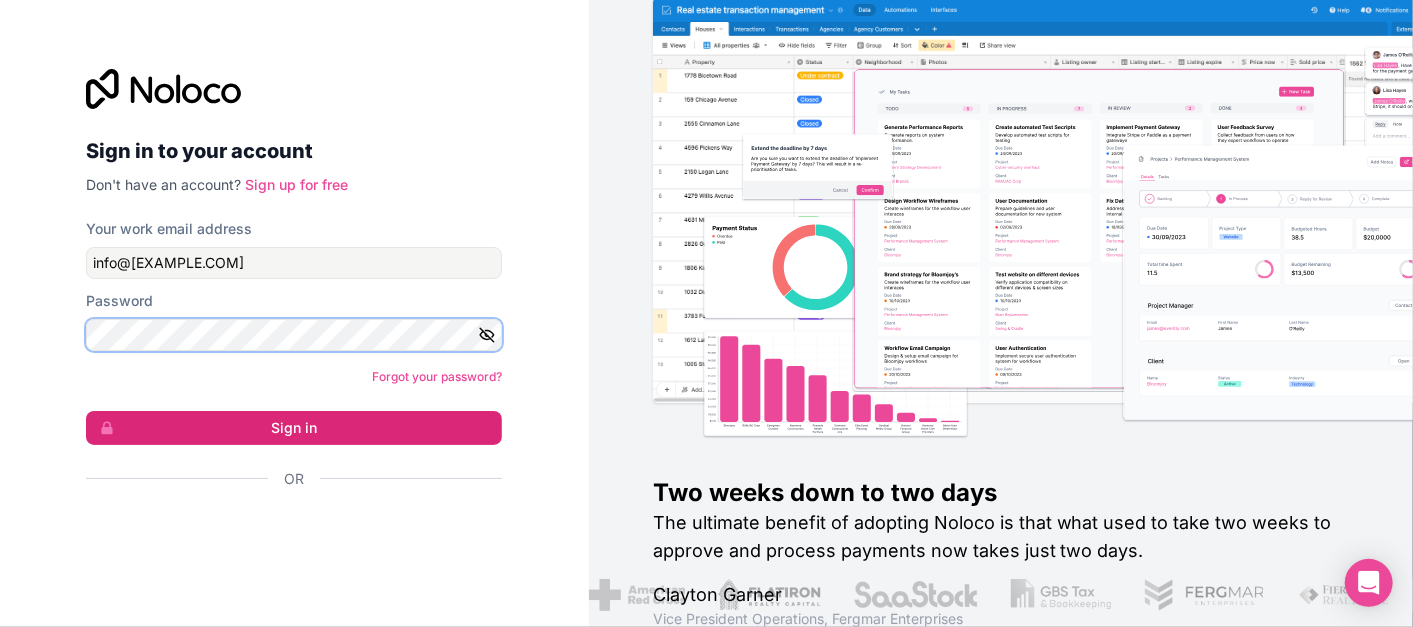 click on "Sign in" at bounding box center (294, 428) 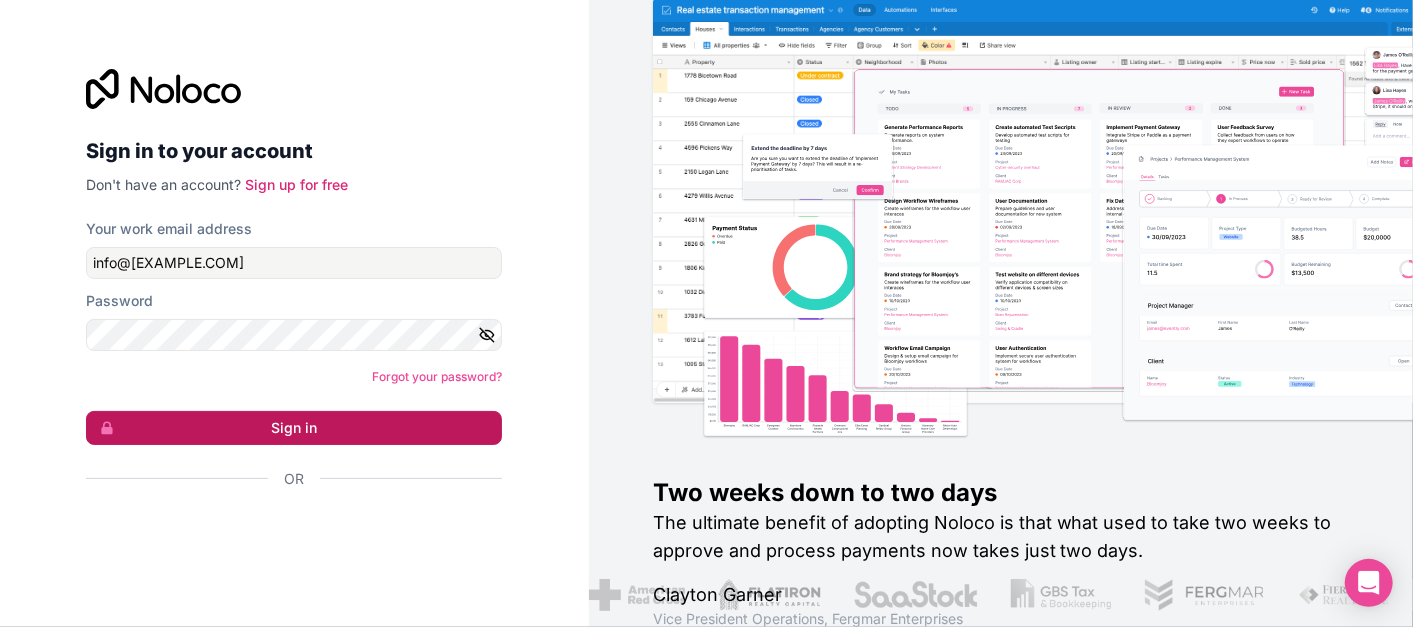 click on "Sign in" at bounding box center [294, 428] 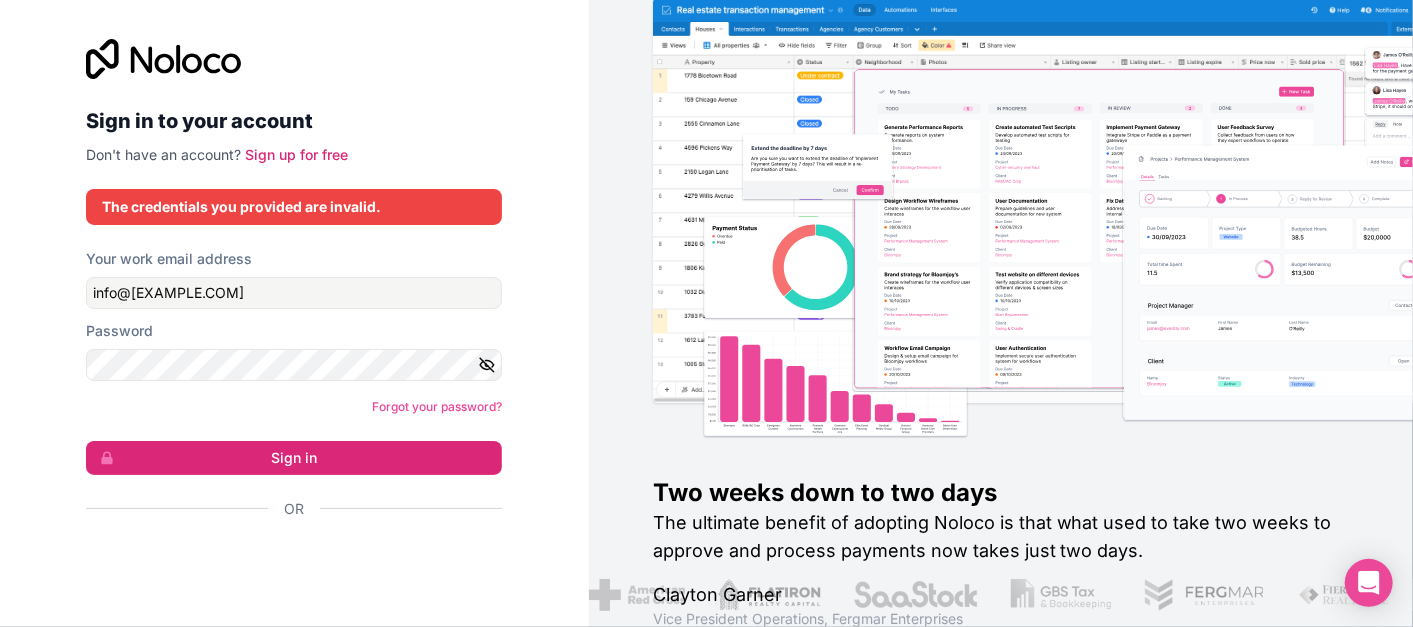 click 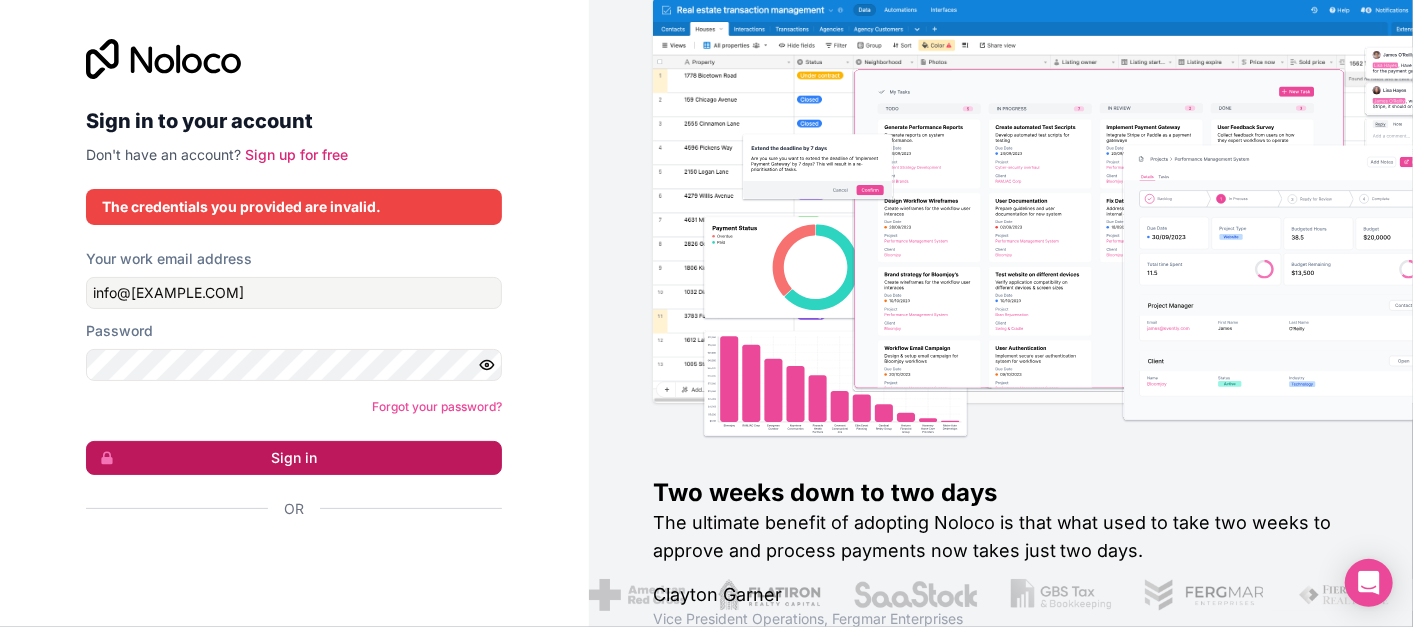 click on "Sign in" at bounding box center (294, 458) 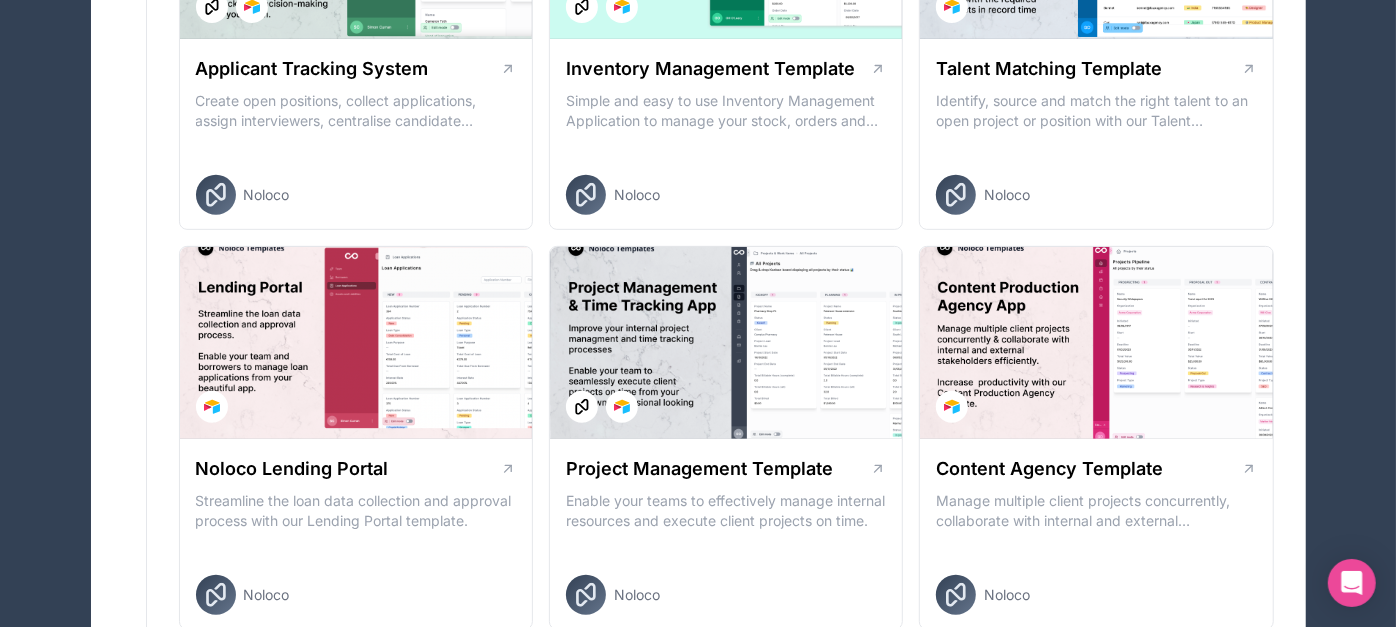 scroll, scrollTop: 1096, scrollLeft: 0, axis: vertical 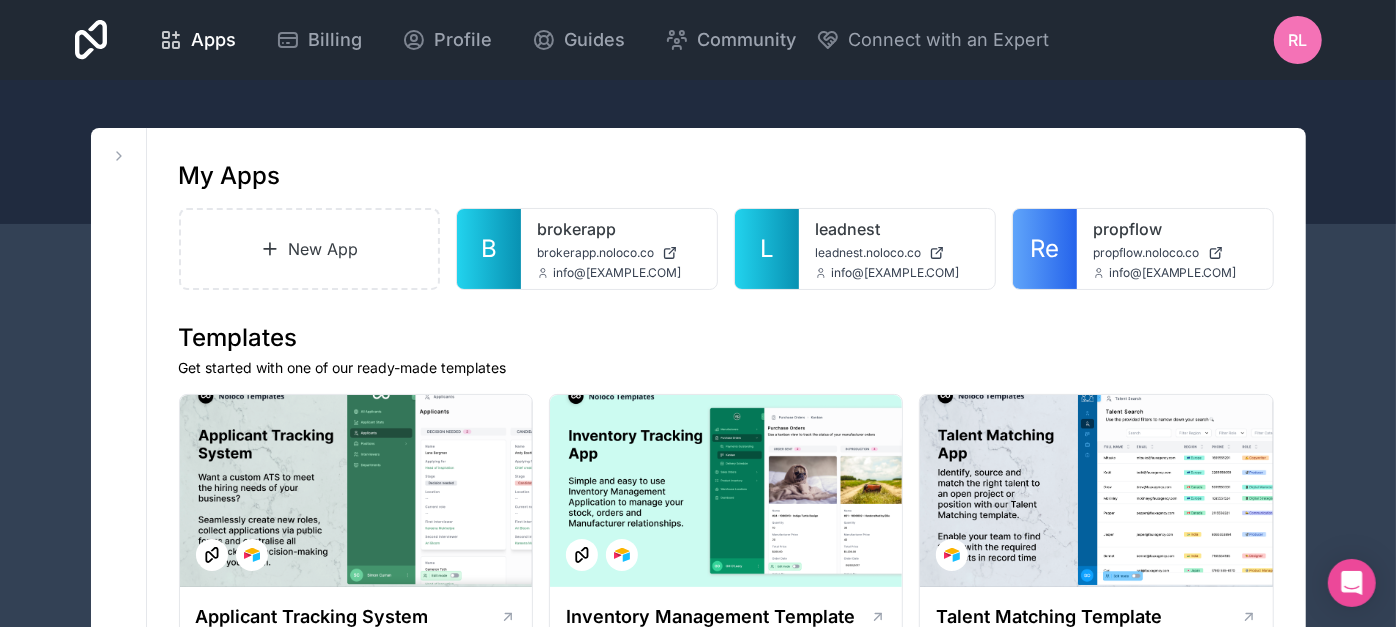 click on "RL" at bounding box center (1297, 40) 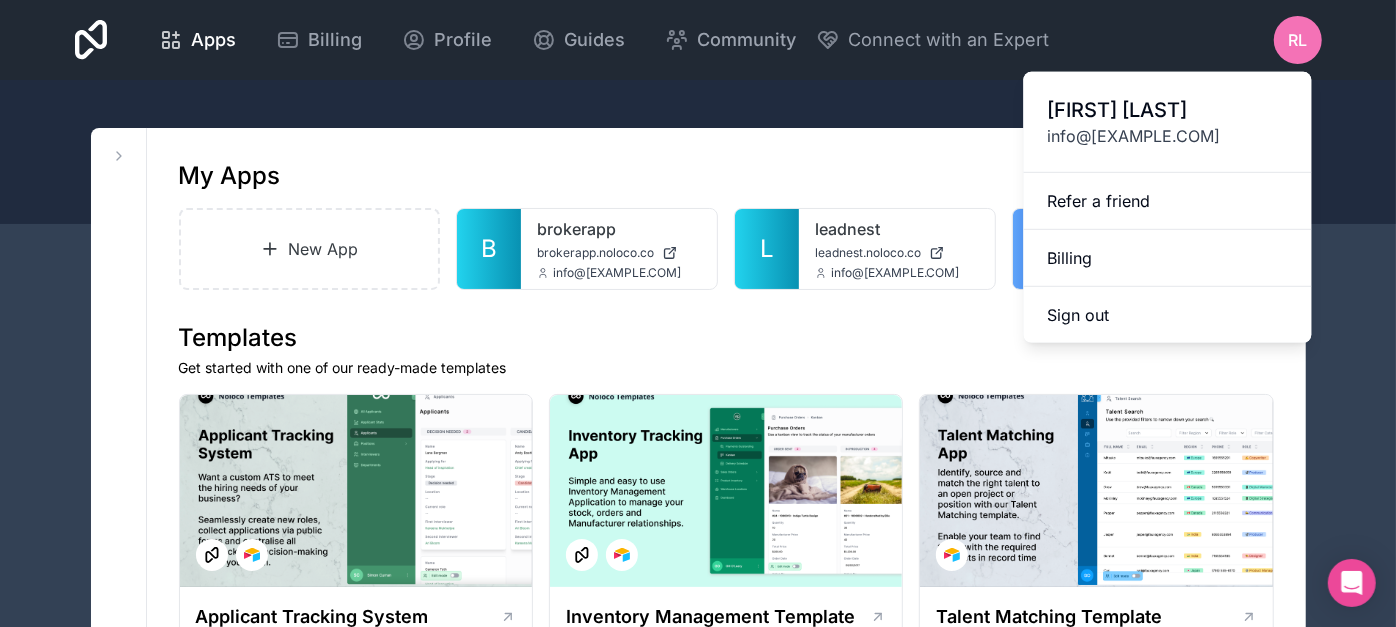 scroll, scrollTop: 548, scrollLeft: 0, axis: vertical 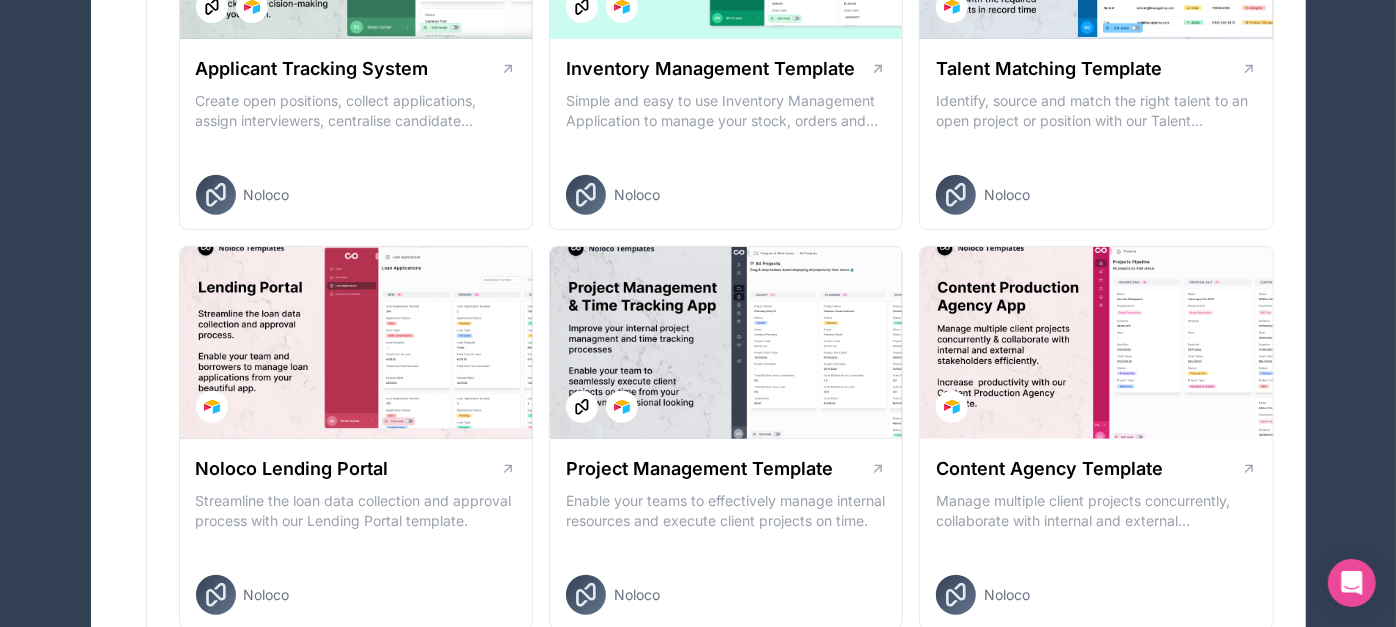 click on "Apps Billing Profile Guides Community Connect with an Expert RL Billing Profile Guides Community Connect with an Expert Refer a friend Sign out Workspaces rajkumar-lashkar-workspace My Apps New App B brokerapp brokerapp.noloco.co info@digitalquest.in L leadnest leadnest.noloco.co info@digitalquest.in Re propflow propflow.noloco.co info@digitalquest.in Templates Get started with one of our ready-made templates Applicant Tracking System Create open positions, collect applications, assign interviewers, centralise candidate feedback and automate communication with your custom ATS. Noloco Inventory Management Template Simple and easy to use Inventory Management Application to manage your stock, orders and Manufacturer relationships.\n Noloco Talent Matching Template Identify, source and match the right talent to an open project or position with our Talent Matching app template. Noloco Noloco Lending Portal Streamline the loan data collection and approval process with our Lending Portal template. Noloco Noloco Leo" at bounding box center [698, 1105] 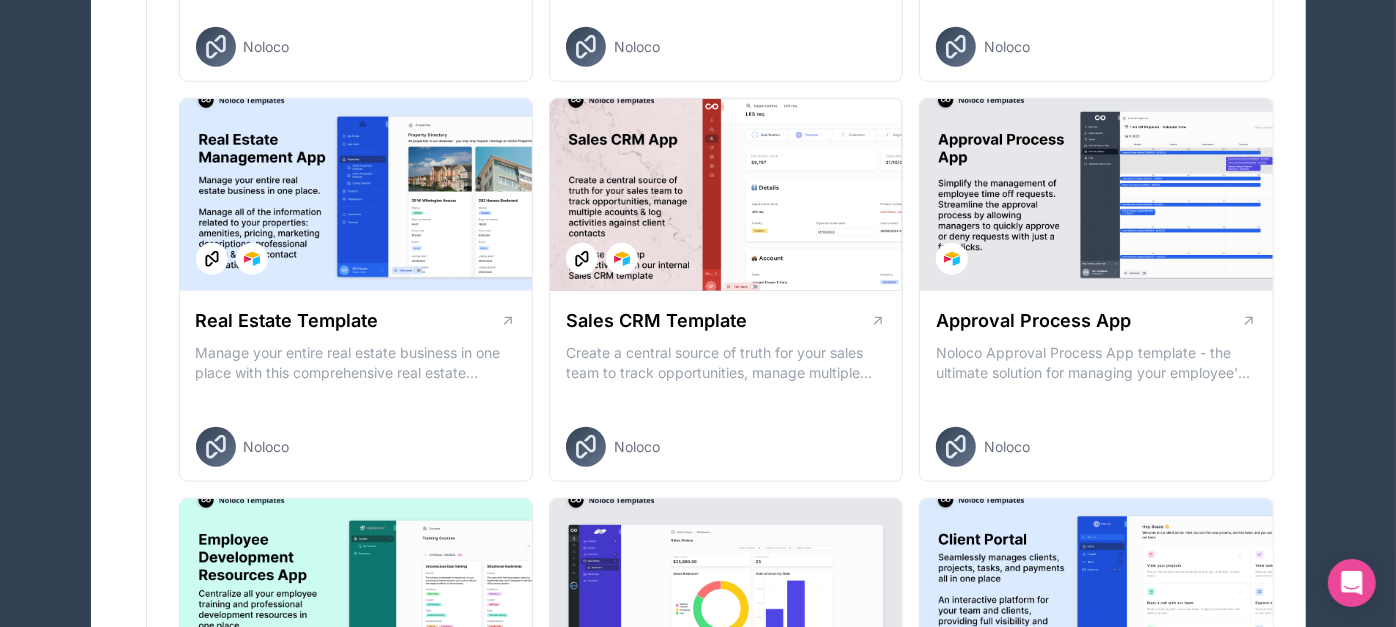 scroll, scrollTop: 1644, scrollLeft: 0, axis: vertical 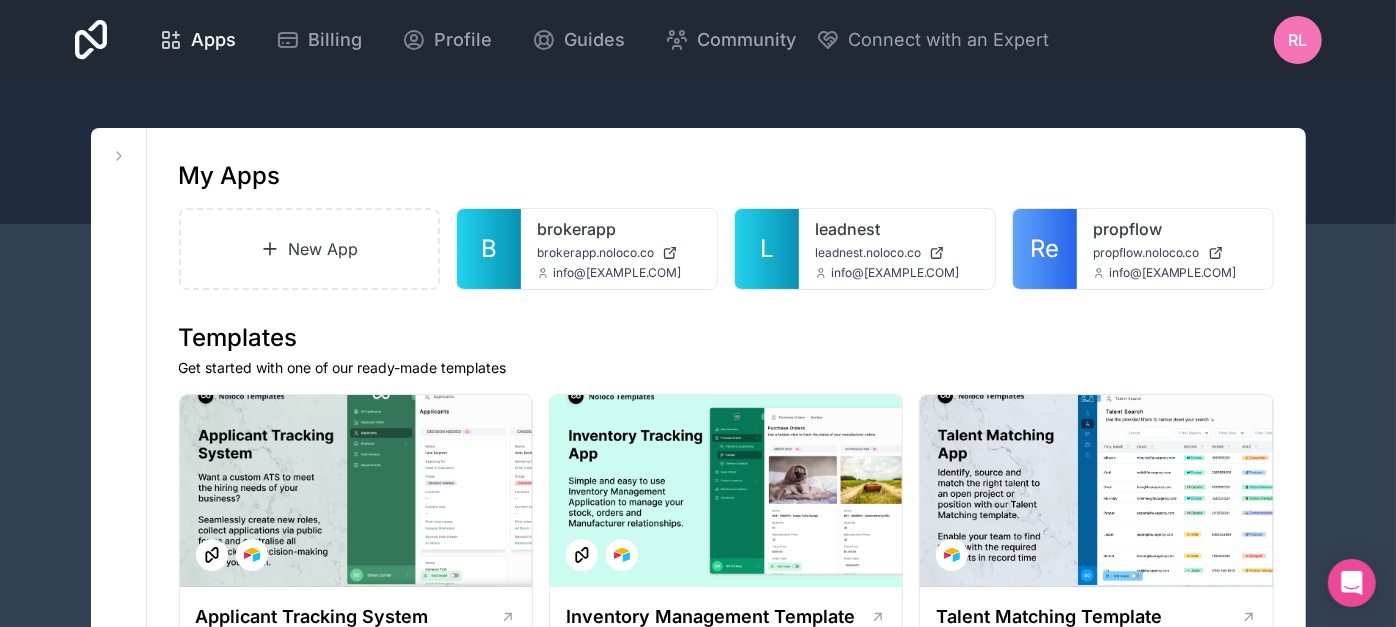 click on "Get started with one of our ready-made templates" at bounding box center [726, 368] 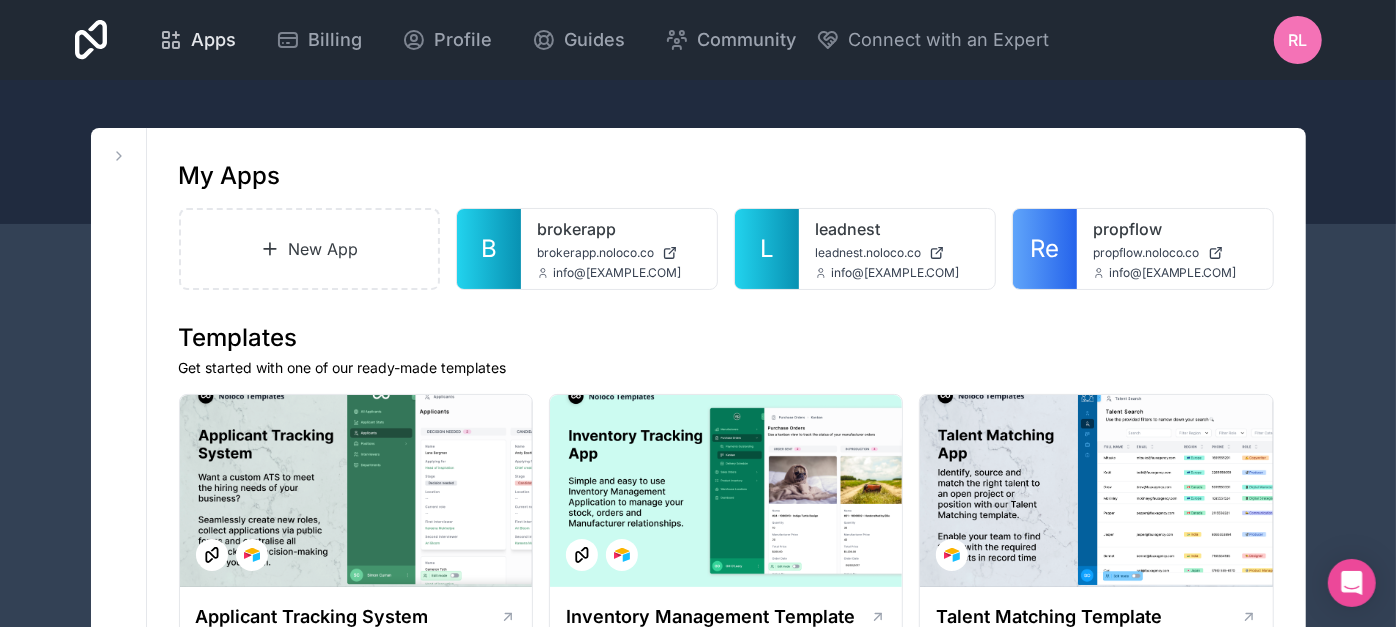click on "Apps" at bounding box center (213, 40) 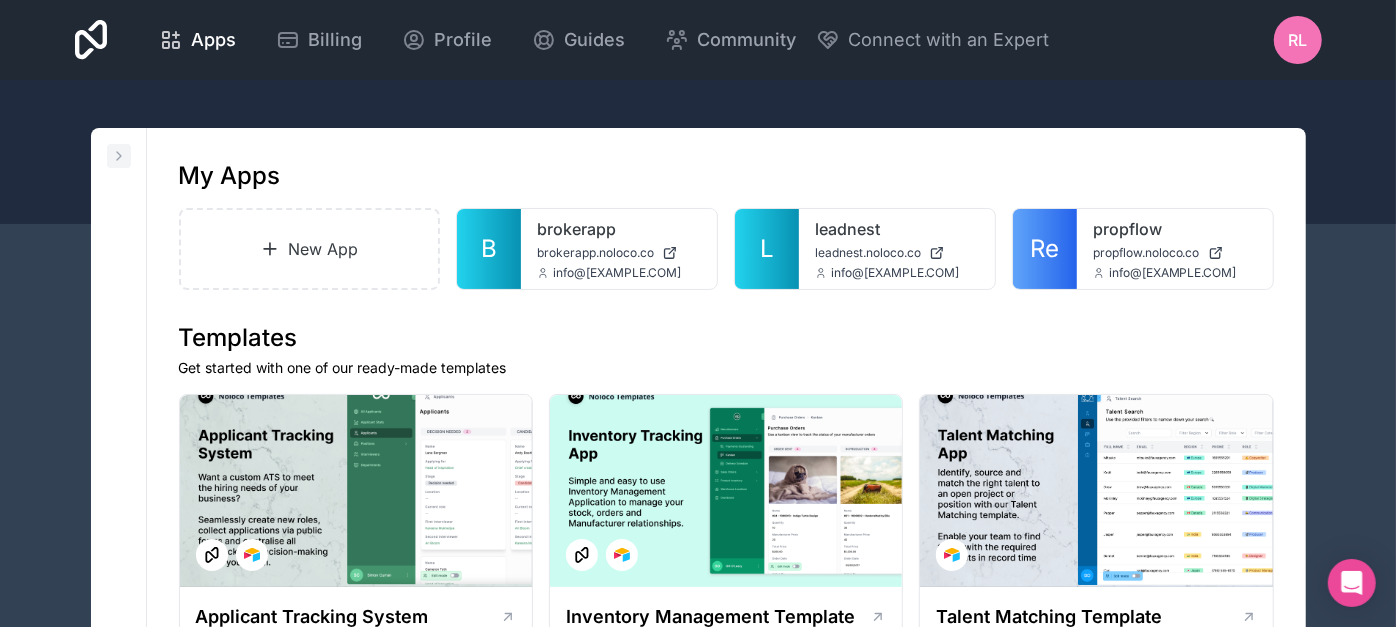click at bounding box center [119, 156] 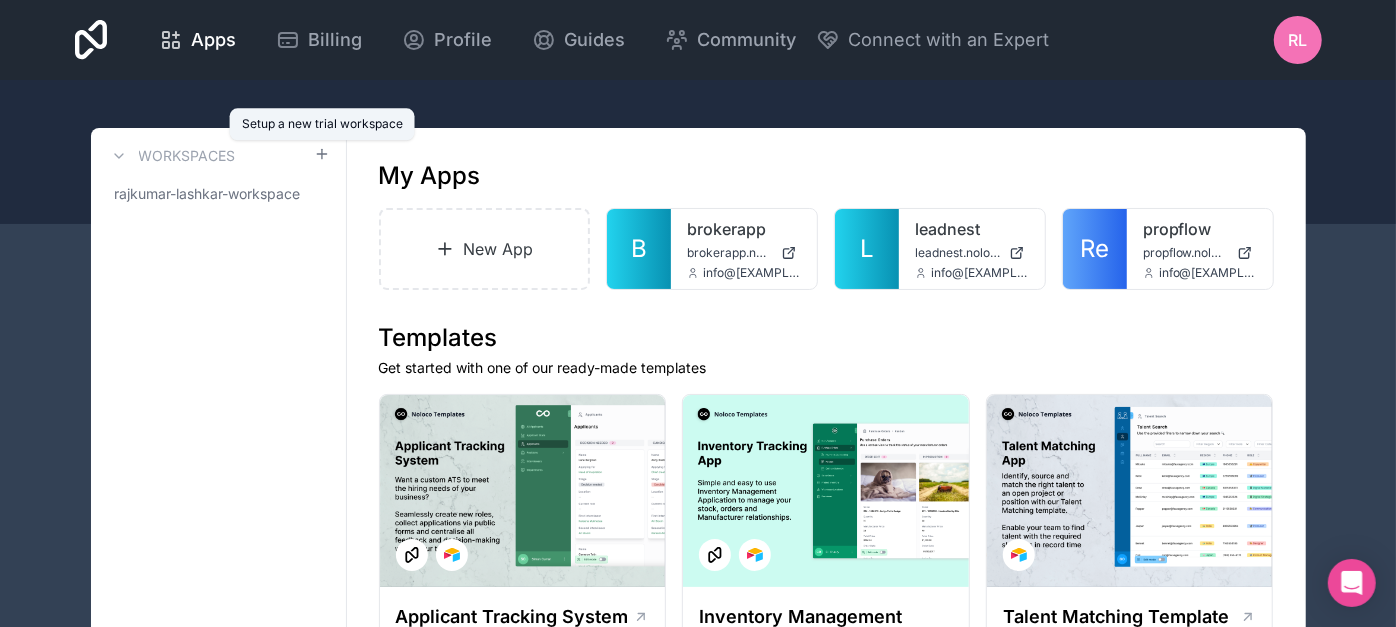 click 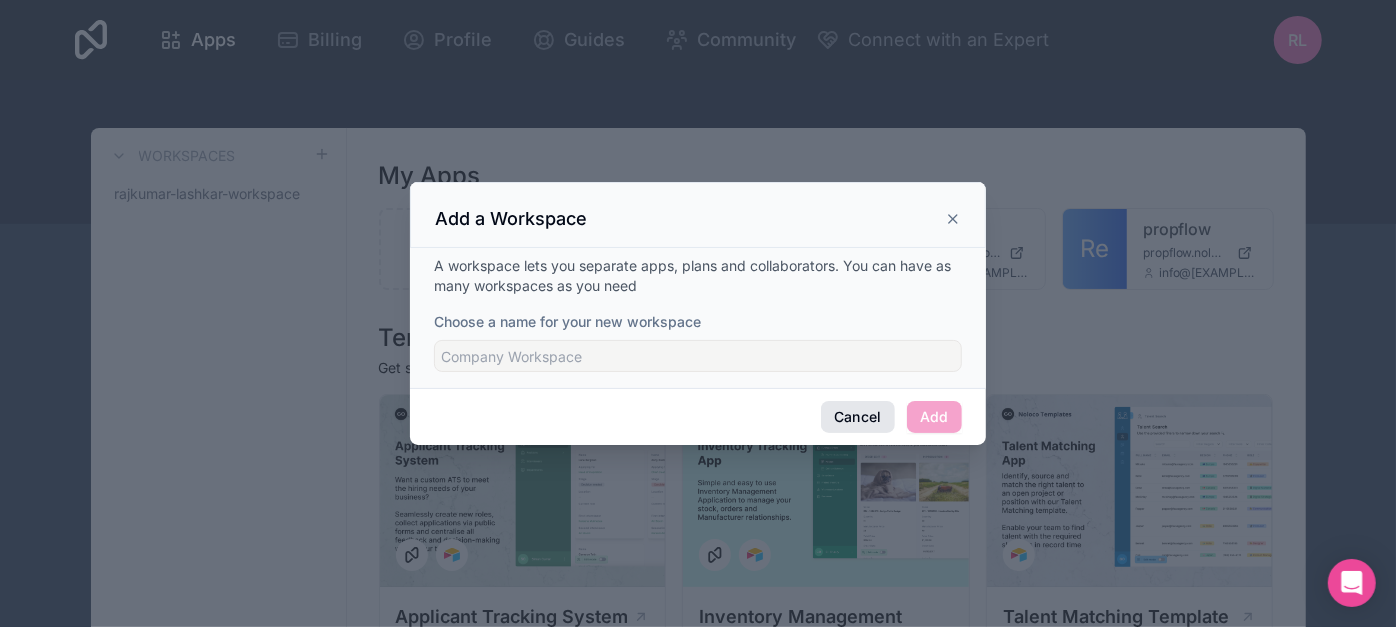 click on "Cancel" at bounding box center (858, 417) 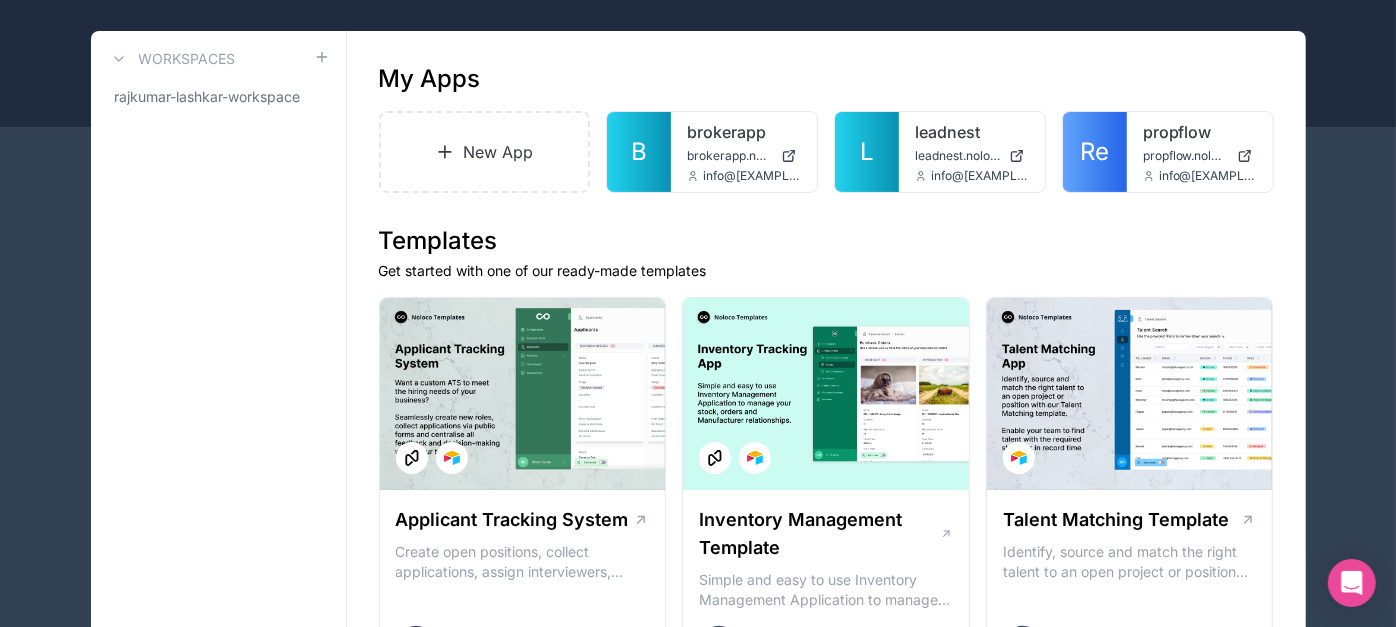 scroll, scrollTop: 0, scrollLeft: 0, axis: both 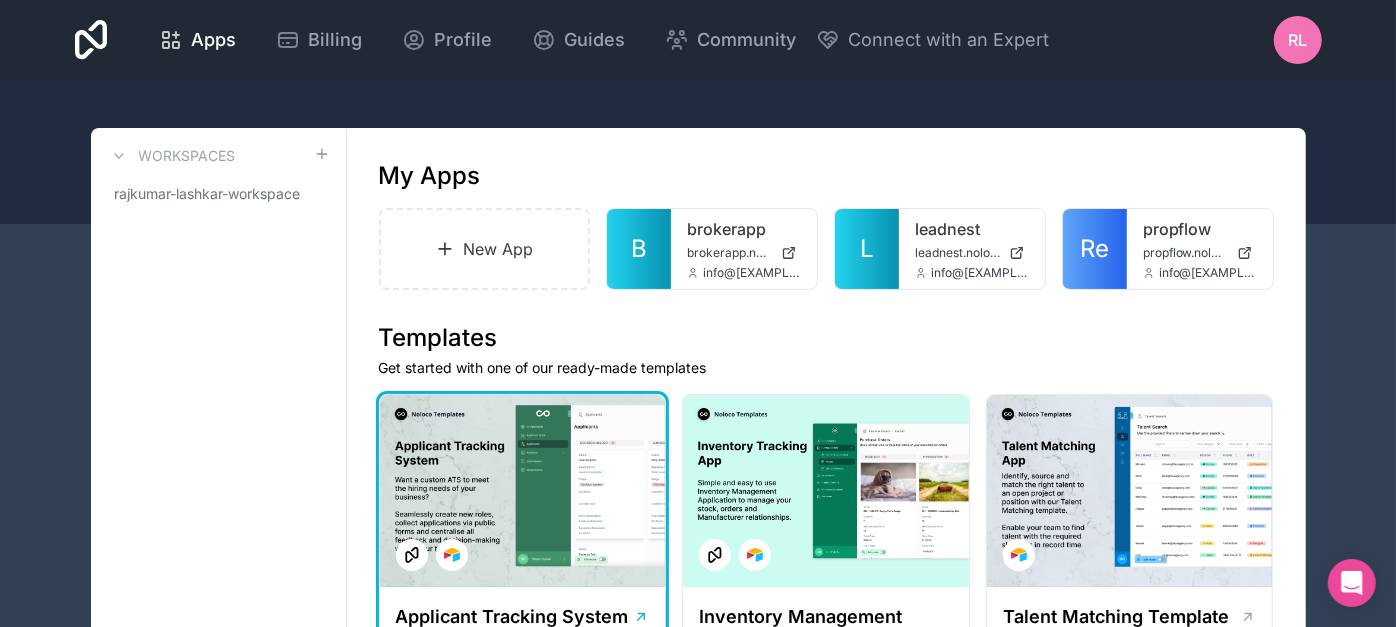 click at bounding box center (523, 491) 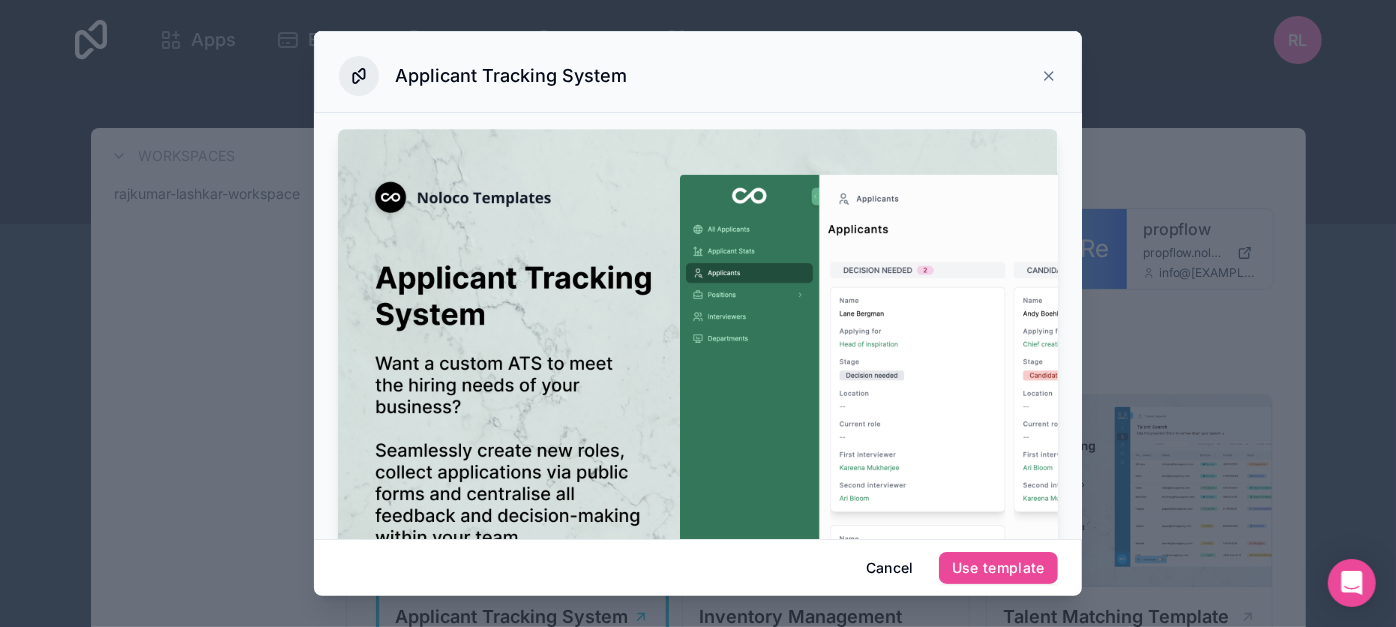scroll, scrollTop: 44, scrollLeft: 0, axis: vertical 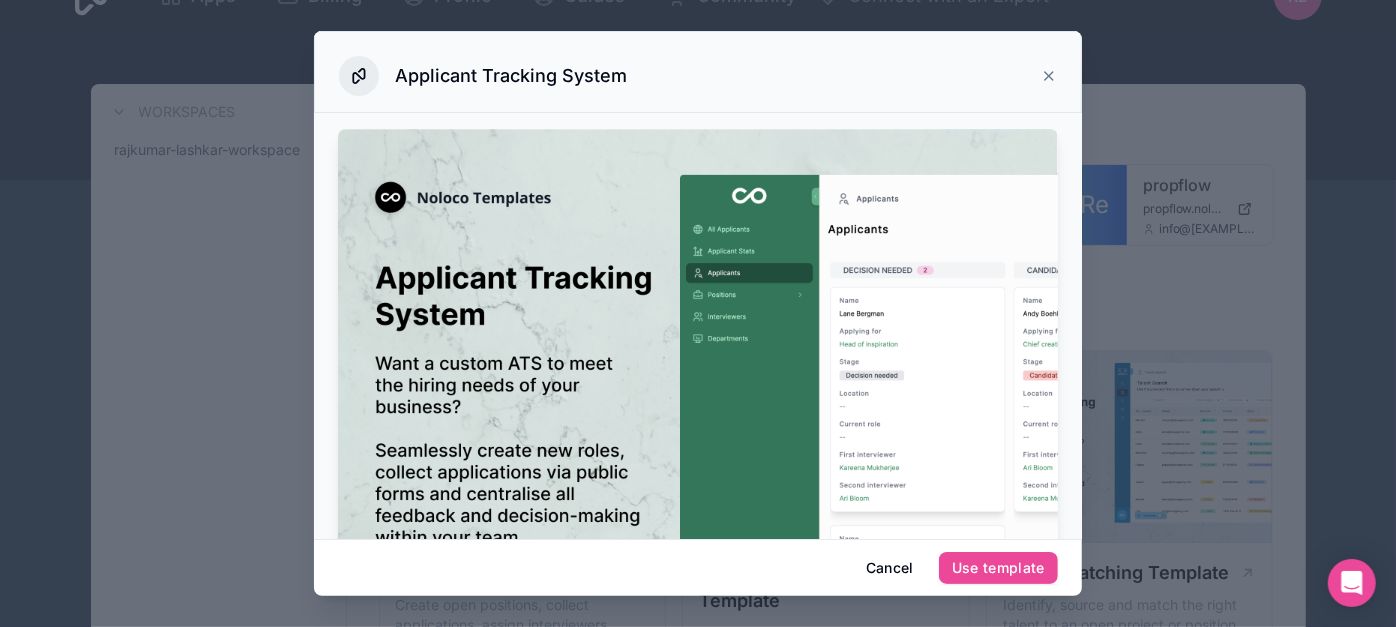 click 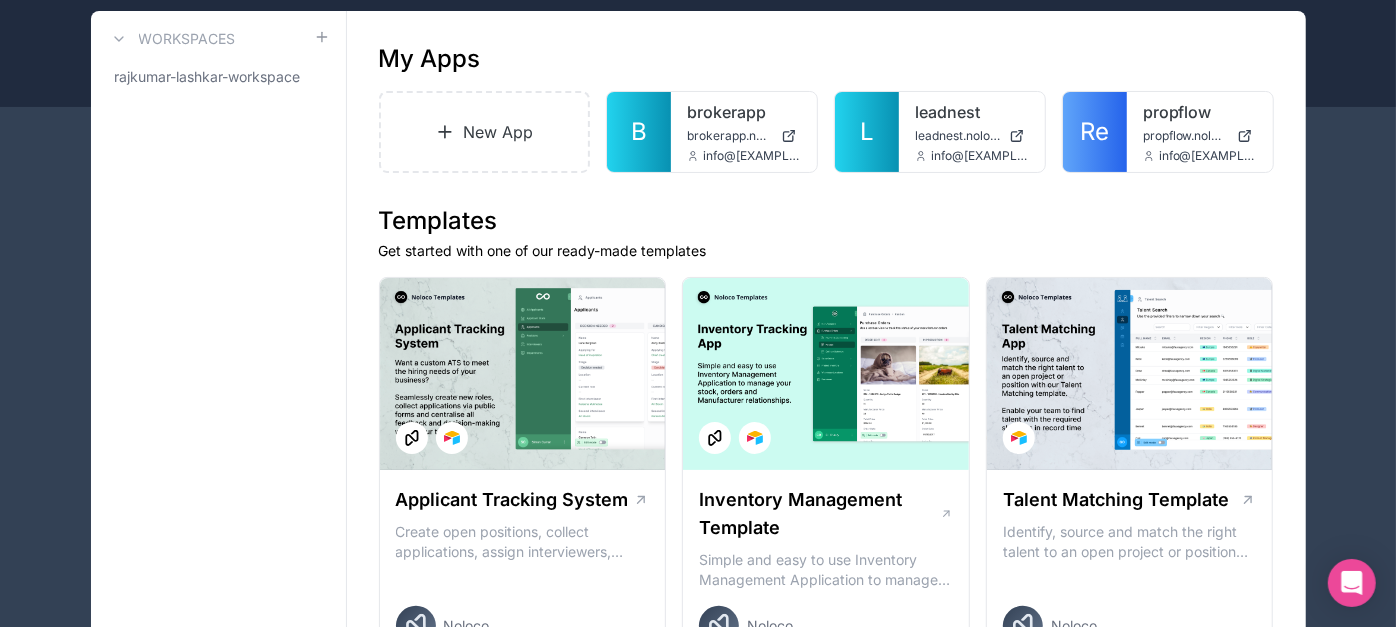 scroll, scrollTop: 56, scrollLeft: 0, axis: vertical 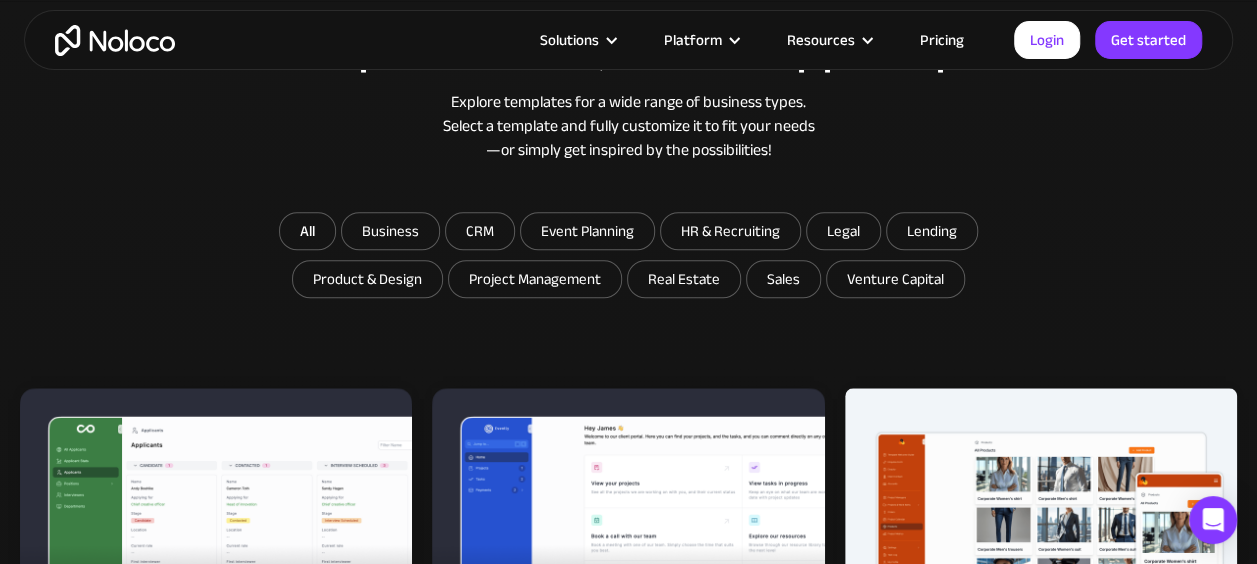 click on "All Business CRM Event Planning HR & Recruiting Legal Lending Product & Design Project Management Real Estate Sales Venture Capital Thank you! Your submission has been received! Oops! Something went wrong while submitting the form. HR & Recruiting new Applicant Tracking System Create open positions, collect applications, assign interviewers, automate communication, and much more with a custom ATS. Preview template Business new Client Portal Simplify collaboration with an interactive platform that gives your team and clients full visibility. Make managing projects, tasks, and payments hassle-free Preview template Business new Client Project Management Portal Transform B2B custom project chaos into streamlined success. Manage client inquiries, track project progress, and centralise team communication in one powerful Noloco portal that replaces scattered emails with organised efficiency. Preview template Project Management new Content Production App Preview template Sales new Customer Success Management App new" at bounding box center (628, 2608) 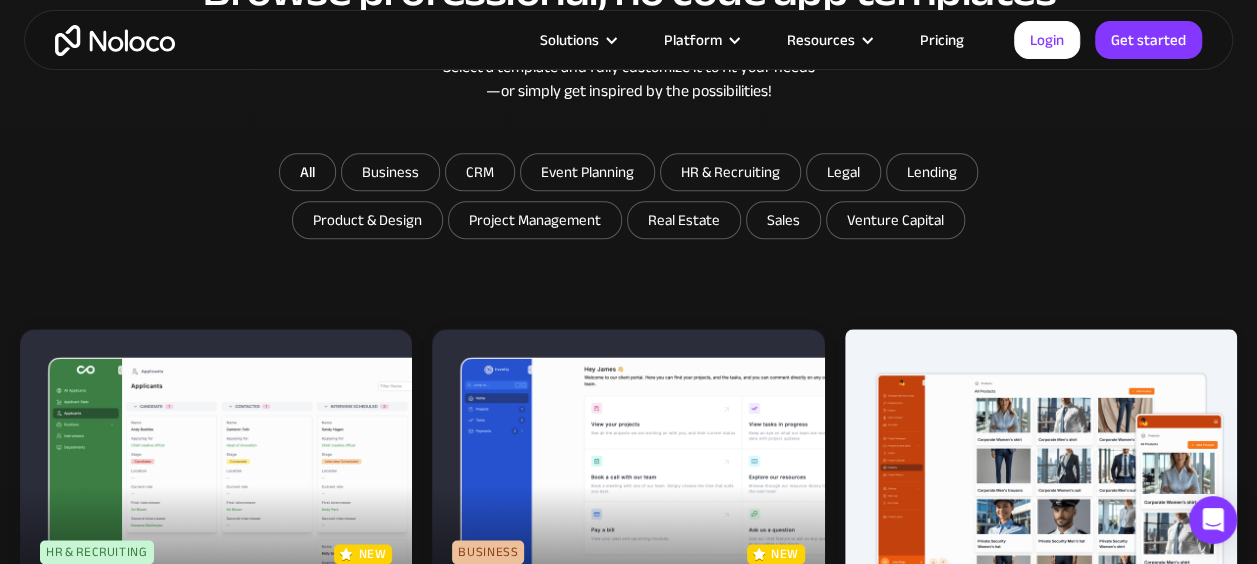 scroll, scrollTop: 1040, scrollLeft: 0, axis: vertical 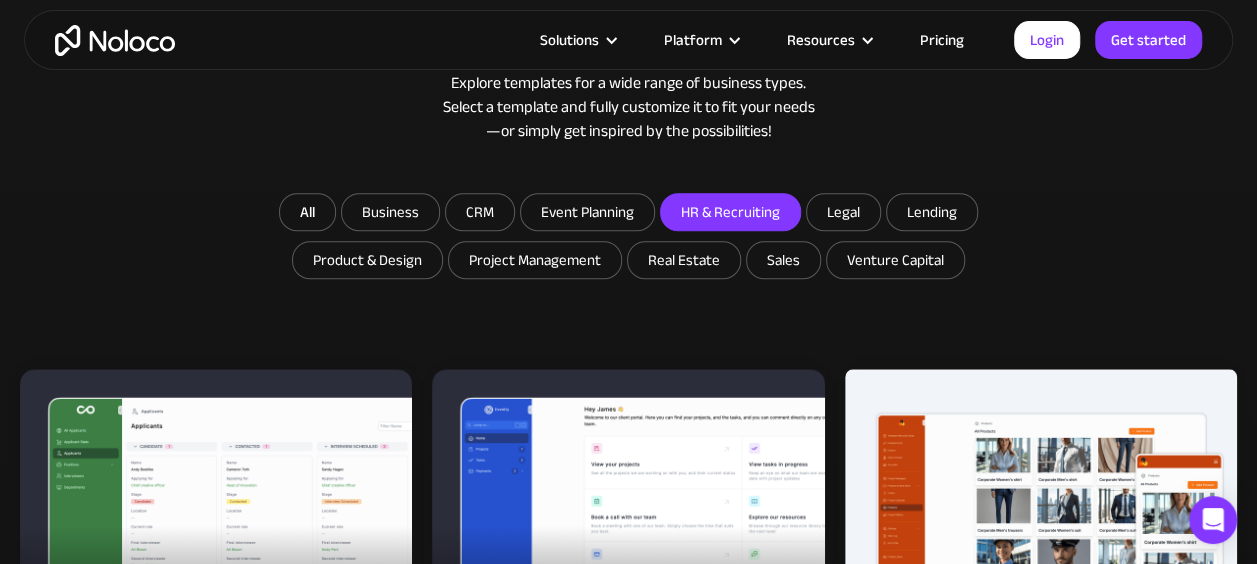 click on "HR & Recruiting" at bounding box center [390, 212] 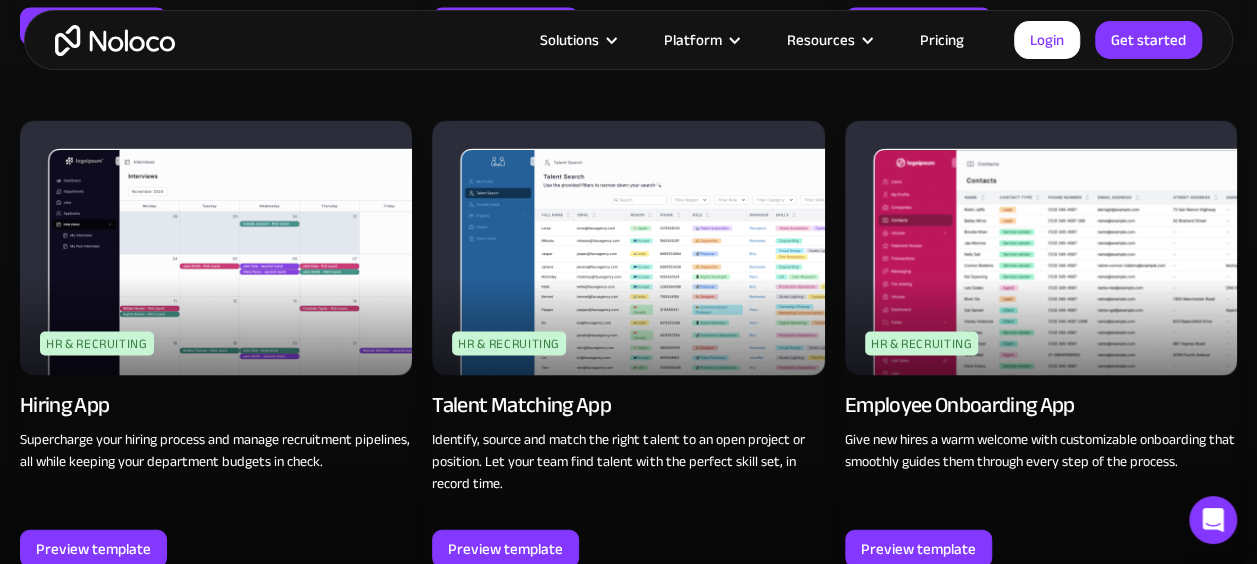 scroll, scrollTop: 1840, scrollLeft: 0, axis: vertical 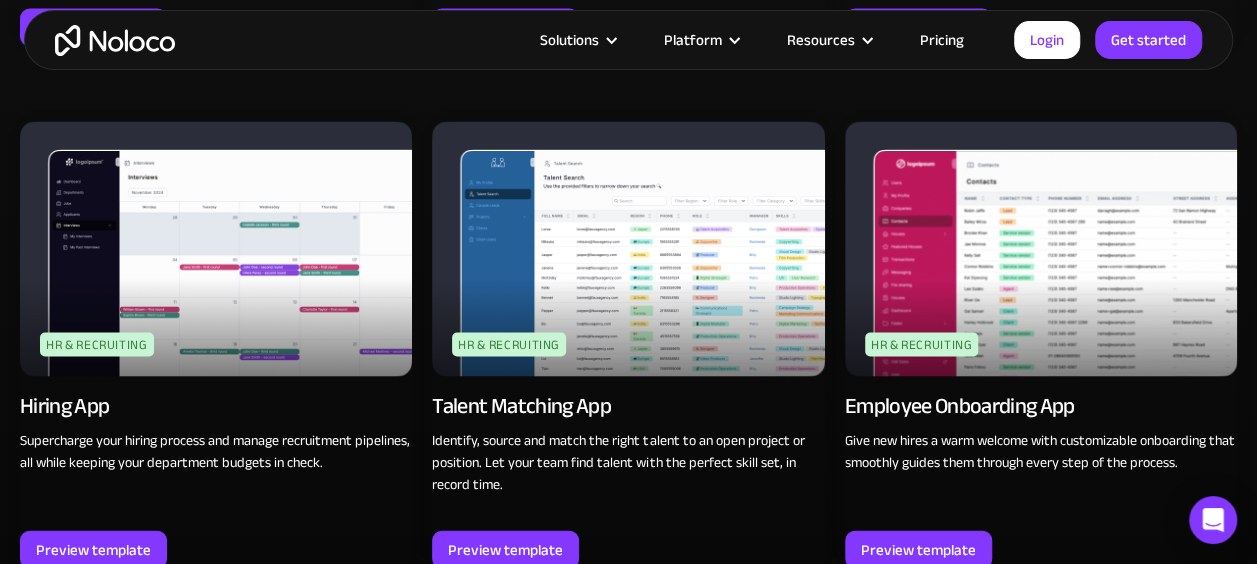 click at bounding box center [1041, 248] 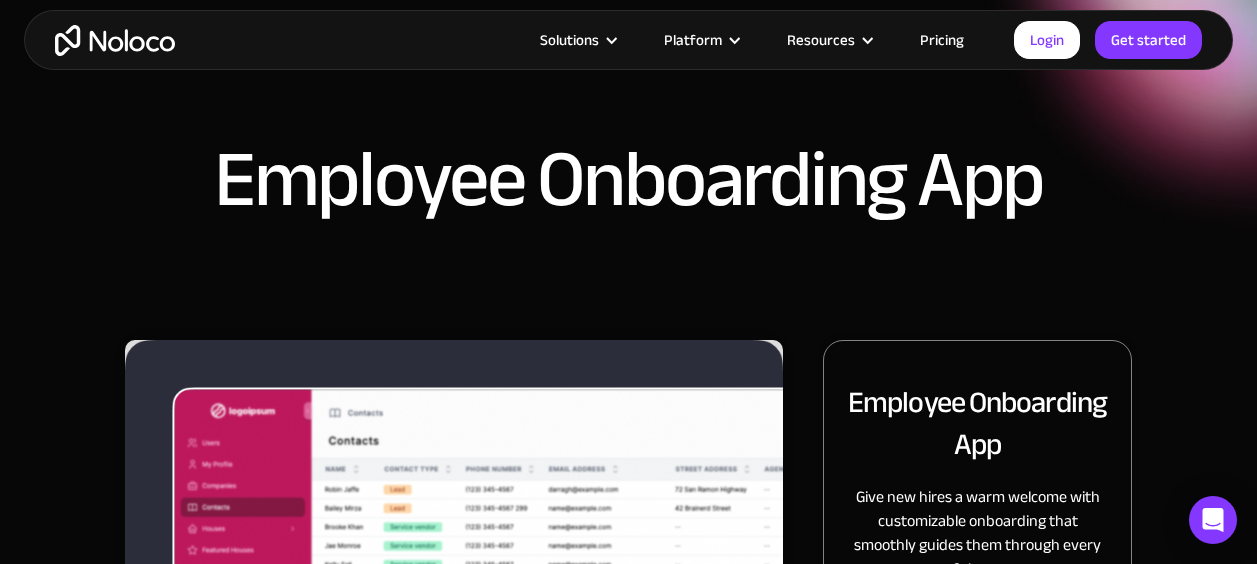 scroll, scrollTop: 40, scrollLeft: 0, axis: vertical 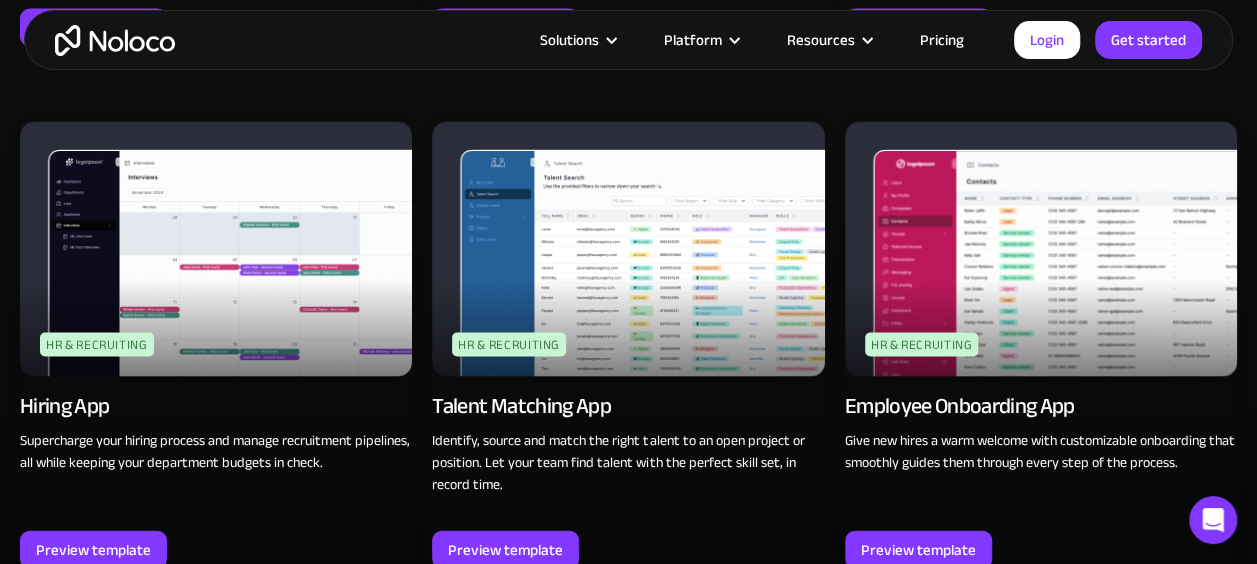 click at bounding box center [216, 248] 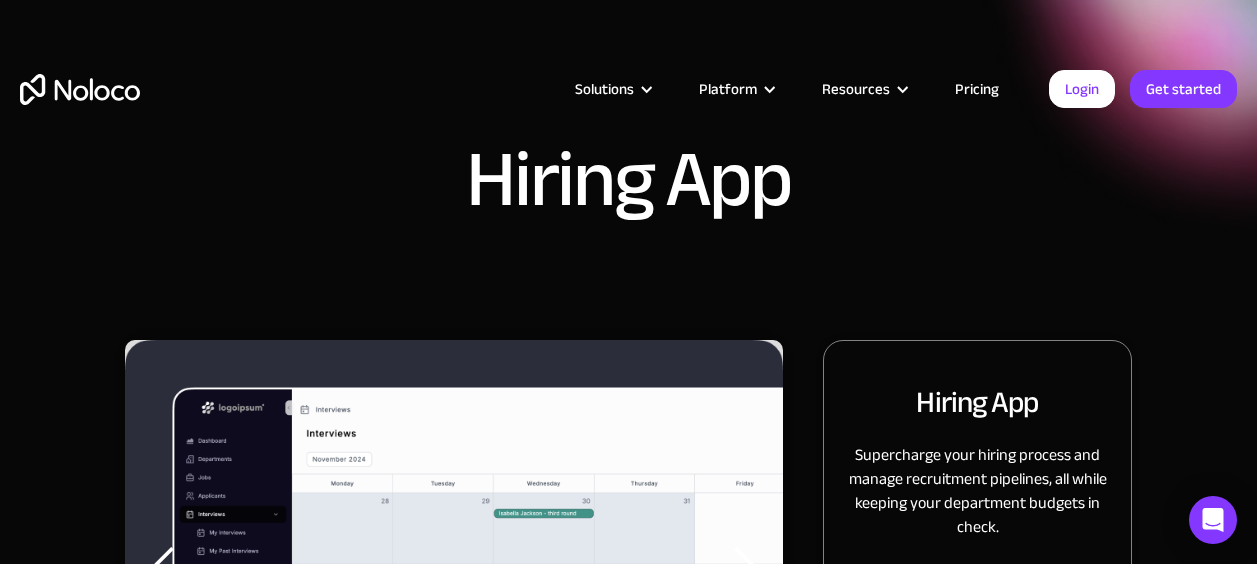 scroll, scrollTop: 0, scrollLeft: 0, axis: both 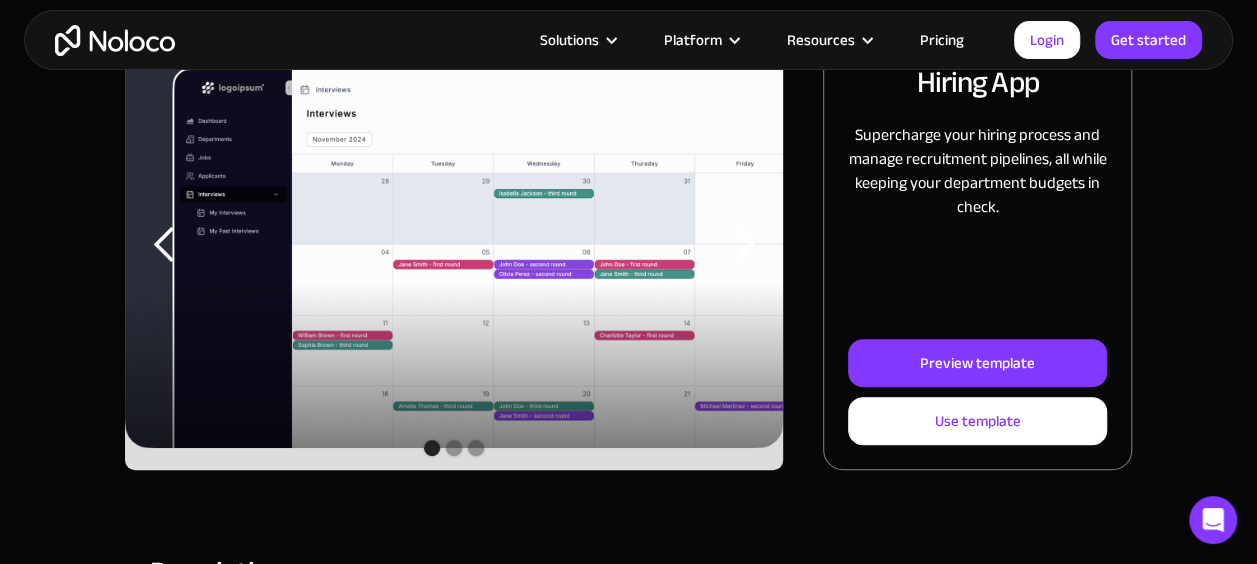click at bounding box center [165, 245] 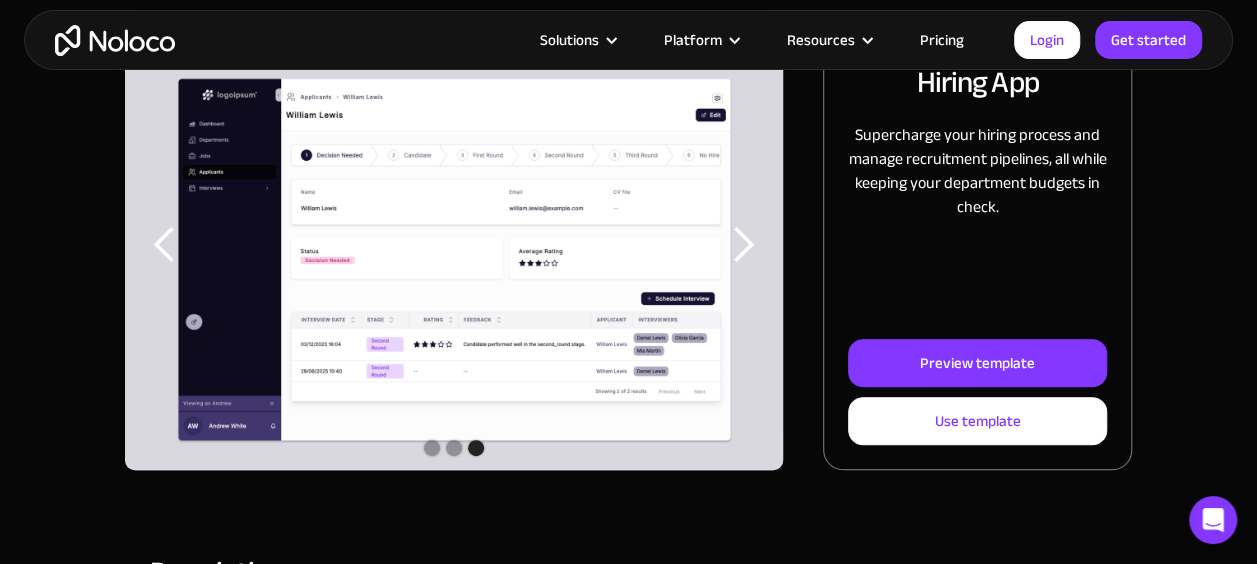 click at bounding box center [165, 245] 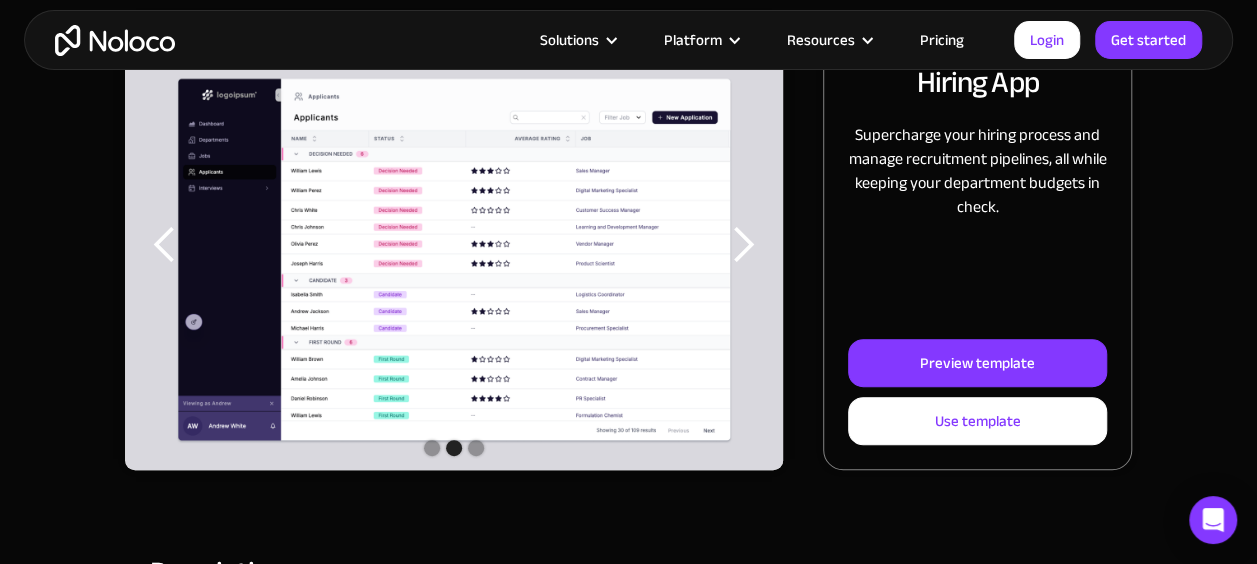 click at bounding box center [454, 259] 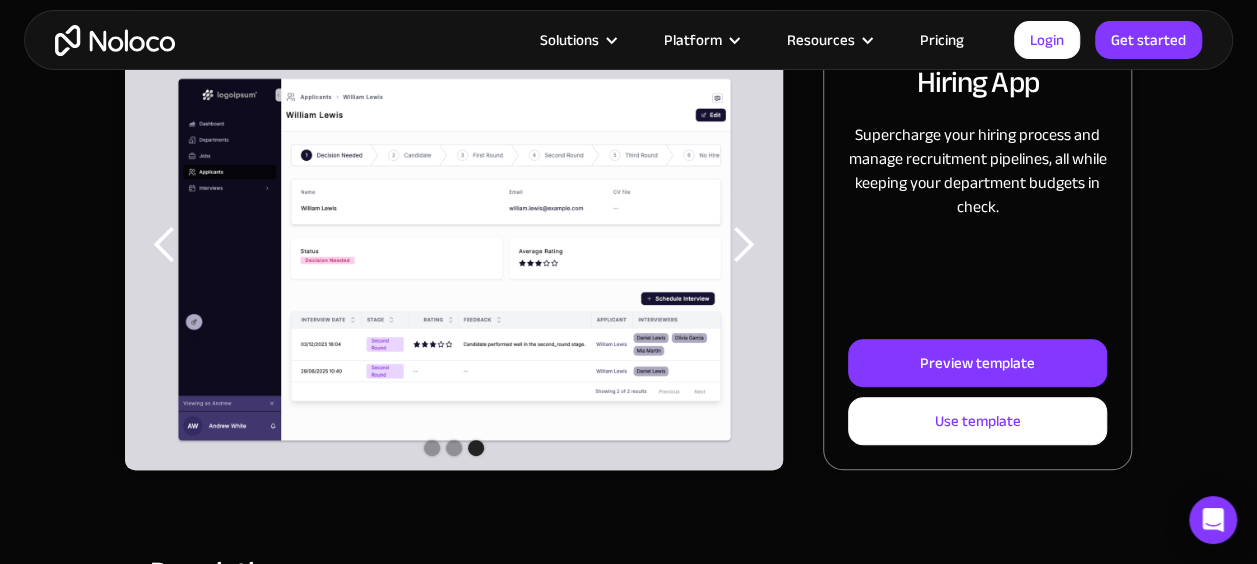 click at bounding box center (743, 245) 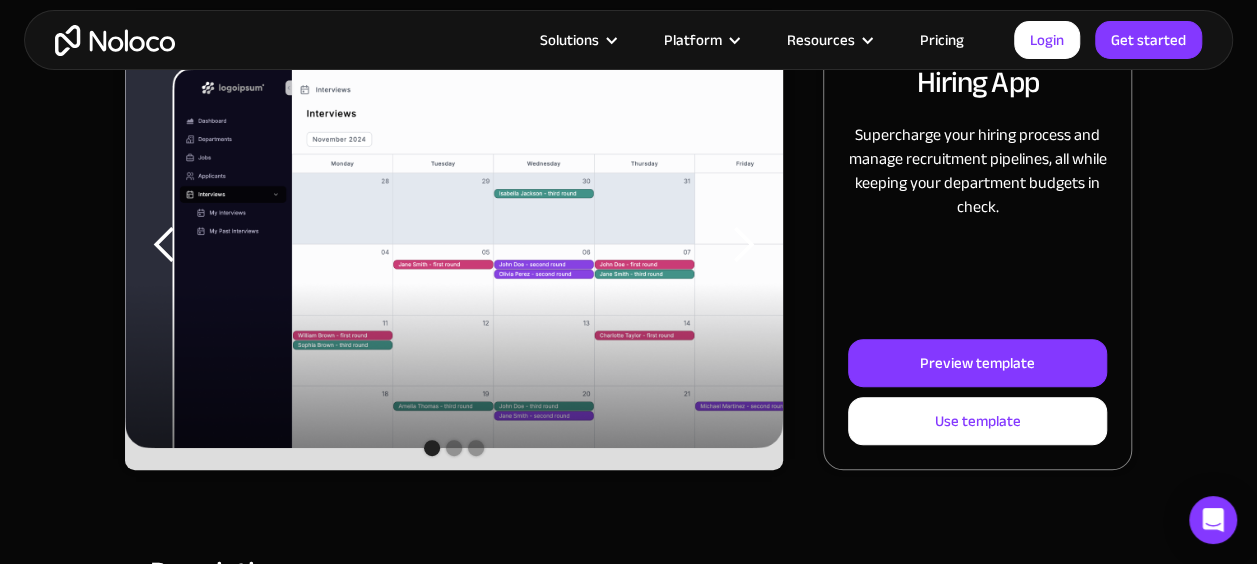 click at bounding box center (743, 245) 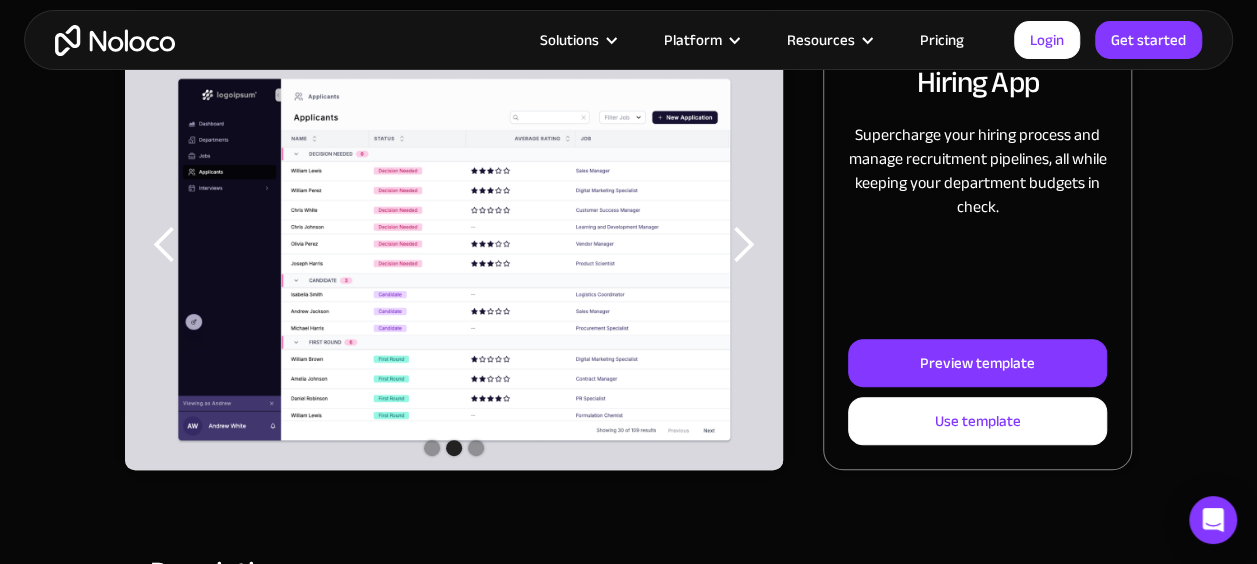 click at bounding box center [743, 245] 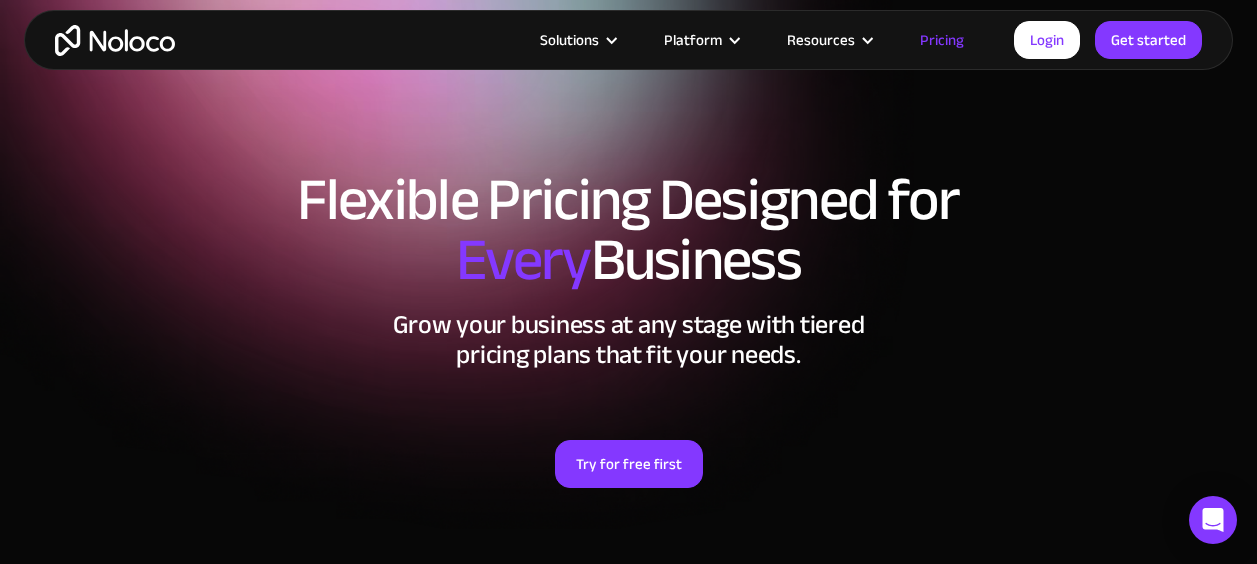 scroll, scrollTop: 439, scrollLeft: 0, axis: vertical 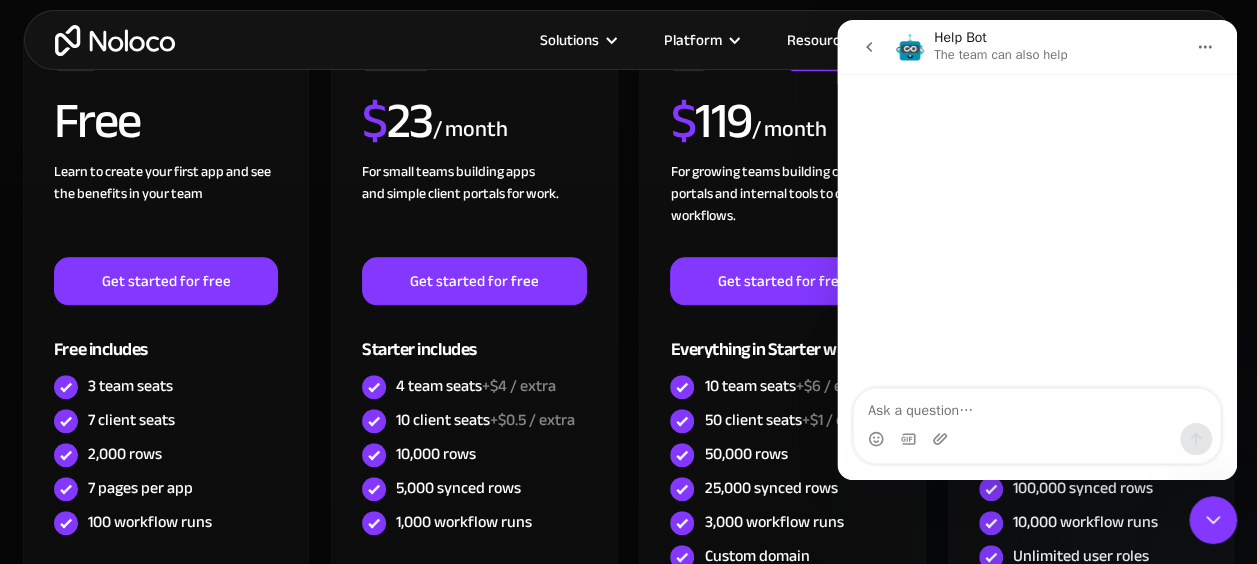 click 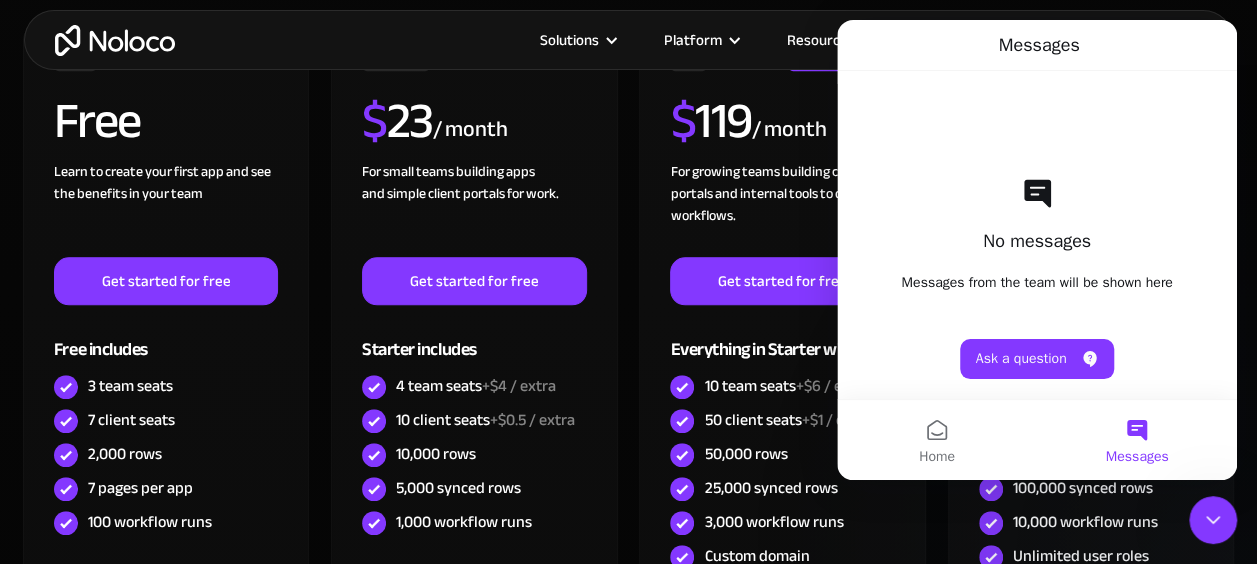 click on "FREE Free Learn to create your first app and see the benefits in your team ‍ Get started for free Free includes 3 team seats 7 client seats 2,000 rows 7 pages per app 100 workflow runs STARTER $ 23 / month For small teams building apps and simple client portals for work. ‍ Get started for free Starter includes 4 team seats  +$4 / extra 10 client seats  +$0.5 / extra 10,000 rows 5,000 synced rows 1,000 workflow runs PRO RECOMMENDED $ 119 / month For growing teams building client portals and internal tools to optimize workflows. Get started for free Everything in Starter with 10 team seats  +$6 / extra 50 client seats  +$1 / extra  50,000 rows 25,000 synced rows 3,000 workflow runs Custom domain Record-level permissions Field-level permissions Custom code BUSINESS $ 255 / month For businesses building connected  solutions across their organization. ‍ Get started for free Everything in Pro with 30 team seats  +$10 / extra 100 client seats  +$1 / extra 200,000 rows 100,000 synced rows 10,000 workflow runs" at bounding box center [628, 384] 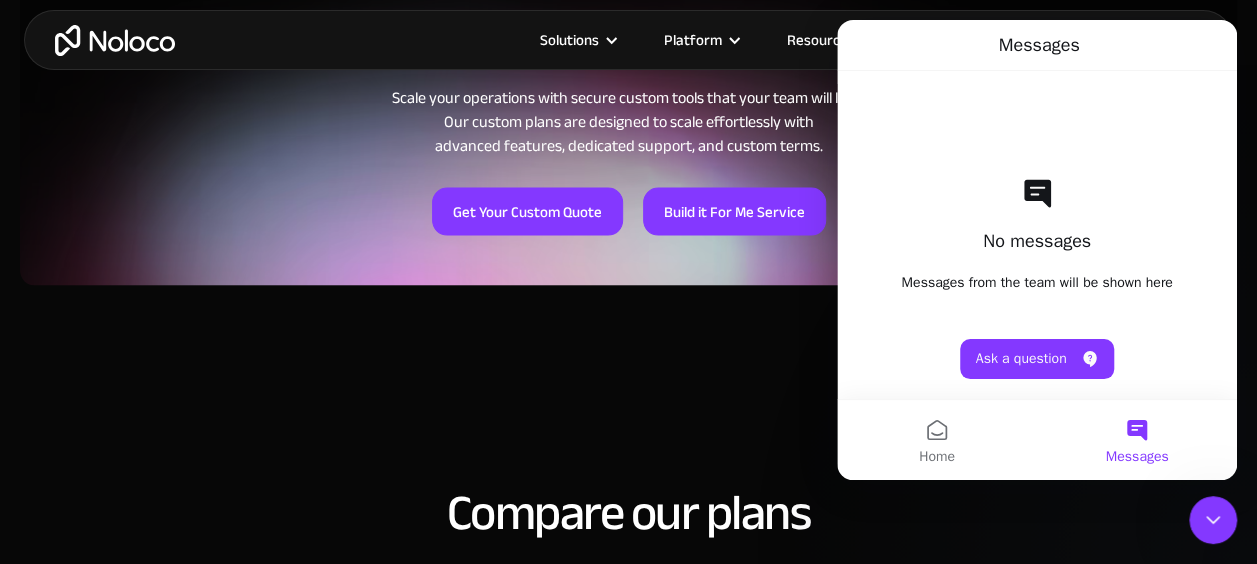 scroll, scrollTop: 1800, scrollLeft: 0, axis: vertical 